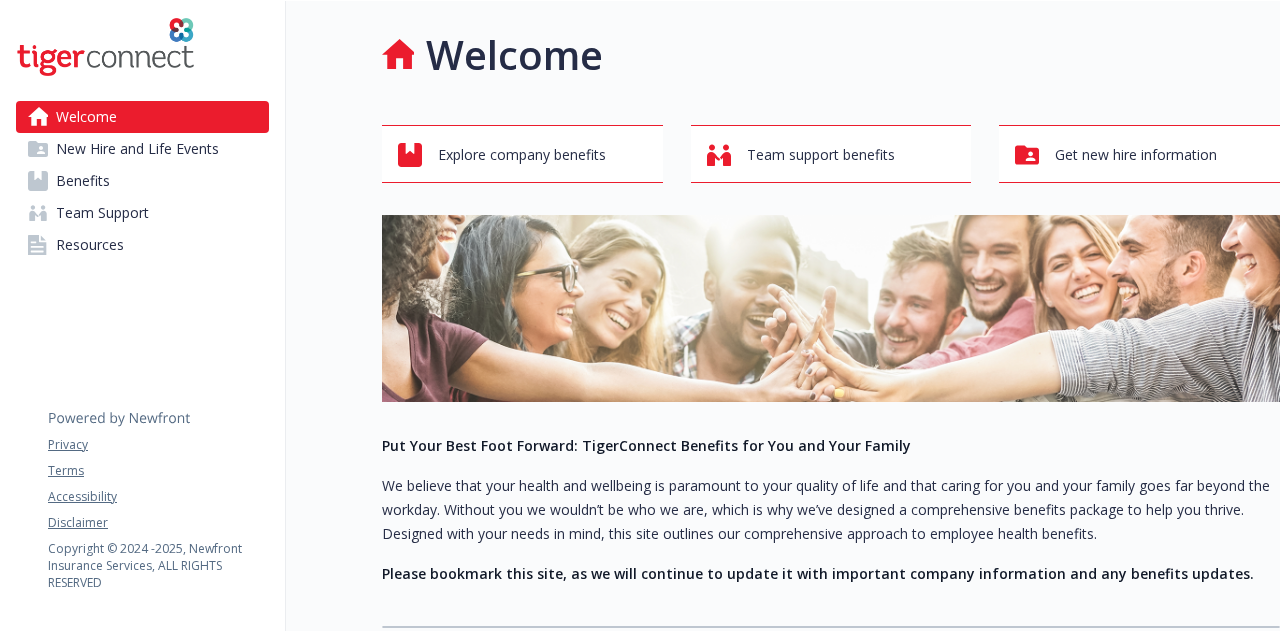 scroll, scrollTop: 0, scrollLeft: 0, axis: both 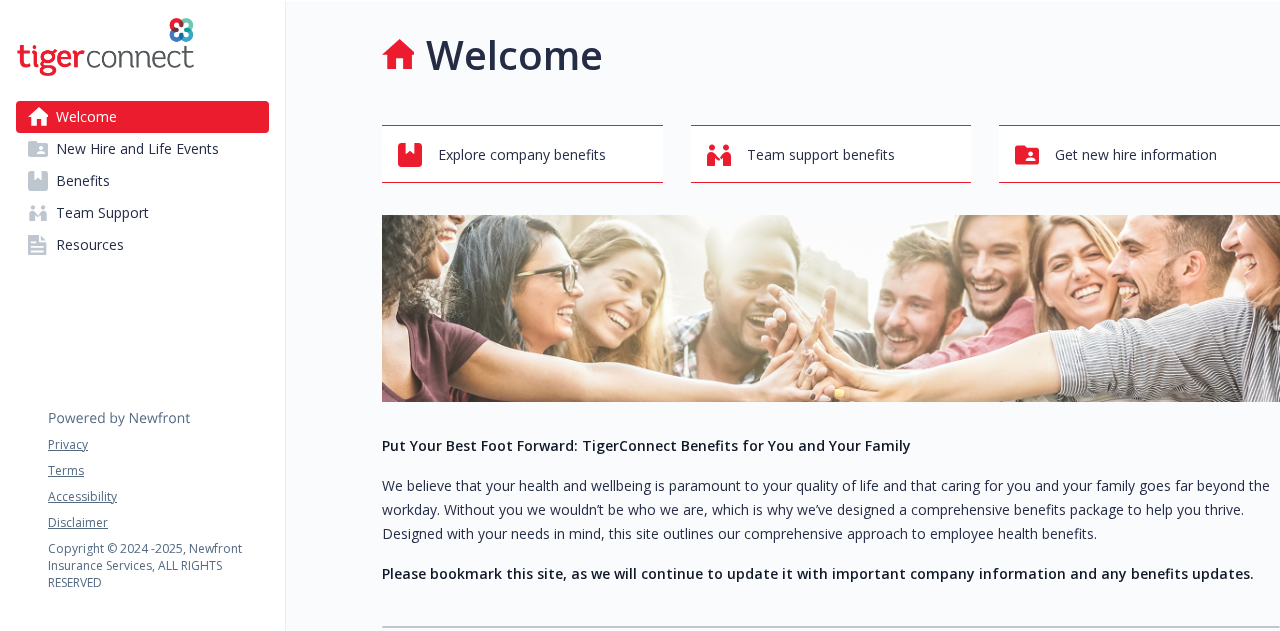 drag, startPoint x: 84, startPoint y: 189, endPoint x: 96, endPoint y: 192, distance: 12.369317 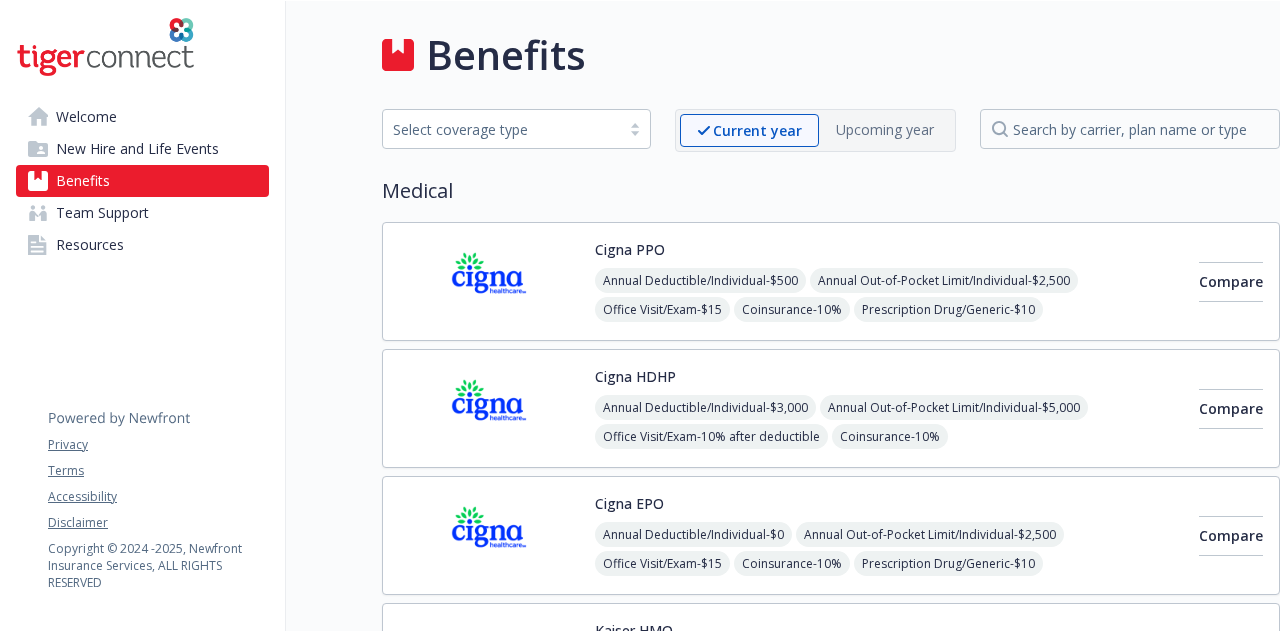 click at bounding box center [489, 281] 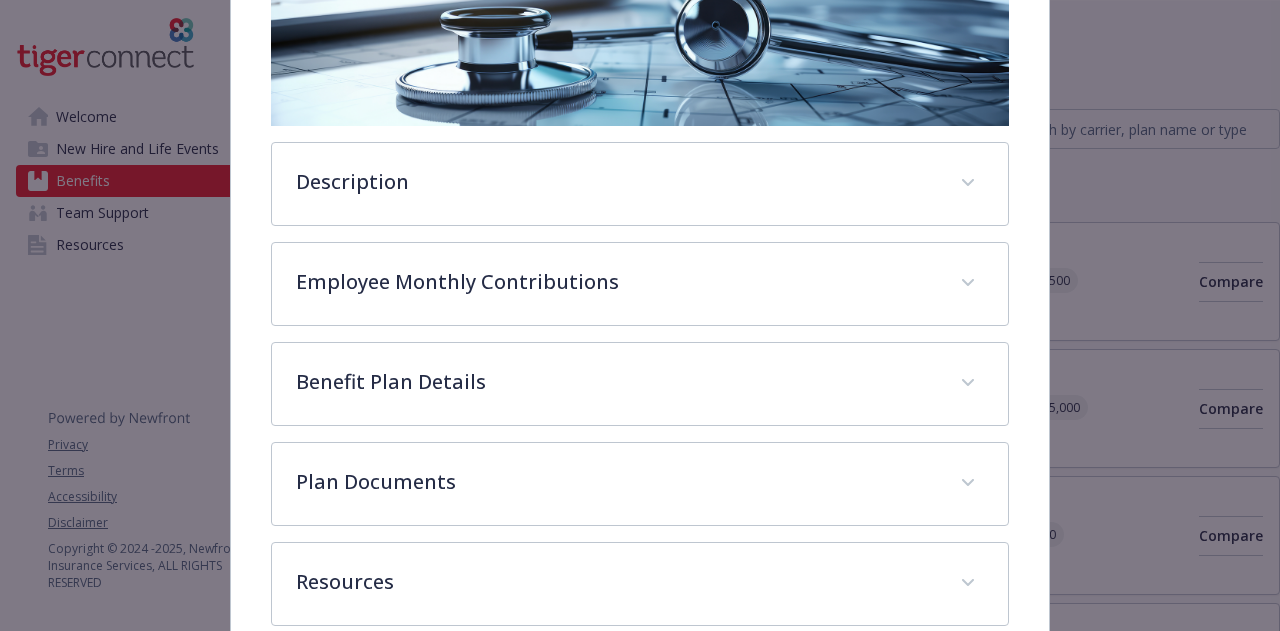 scroll, scrollTop: 377, scrollLeft: 0, axis: vertical 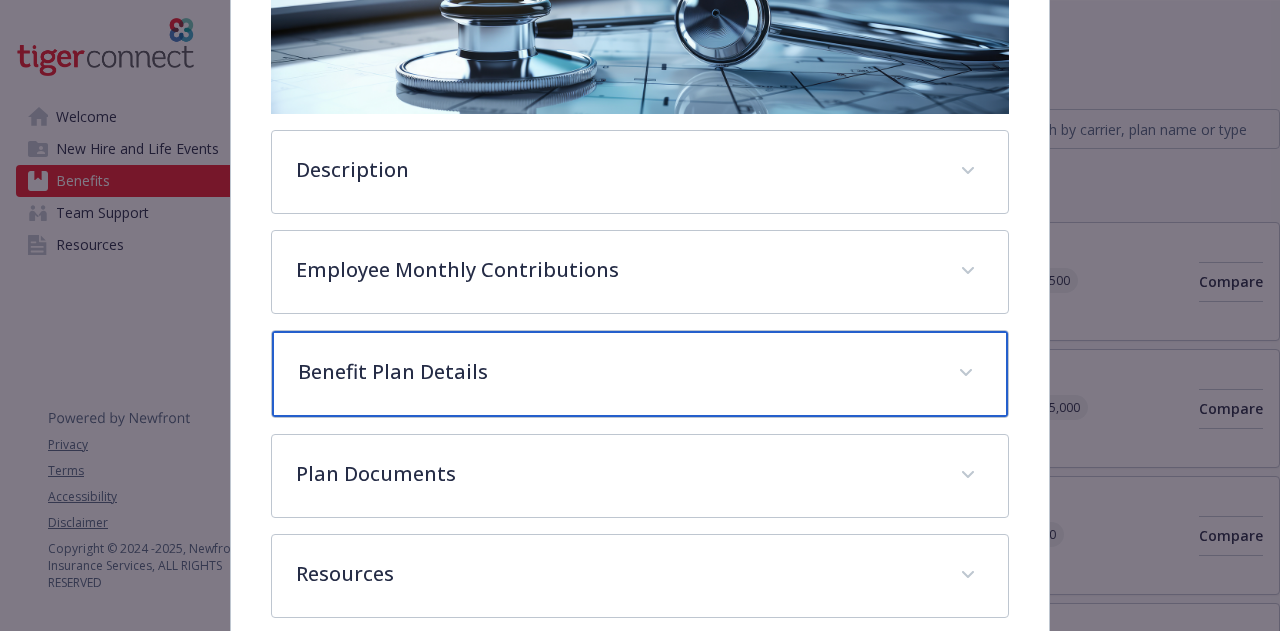 click on "Benefit Plan Details" at bounding box center (639, 374) 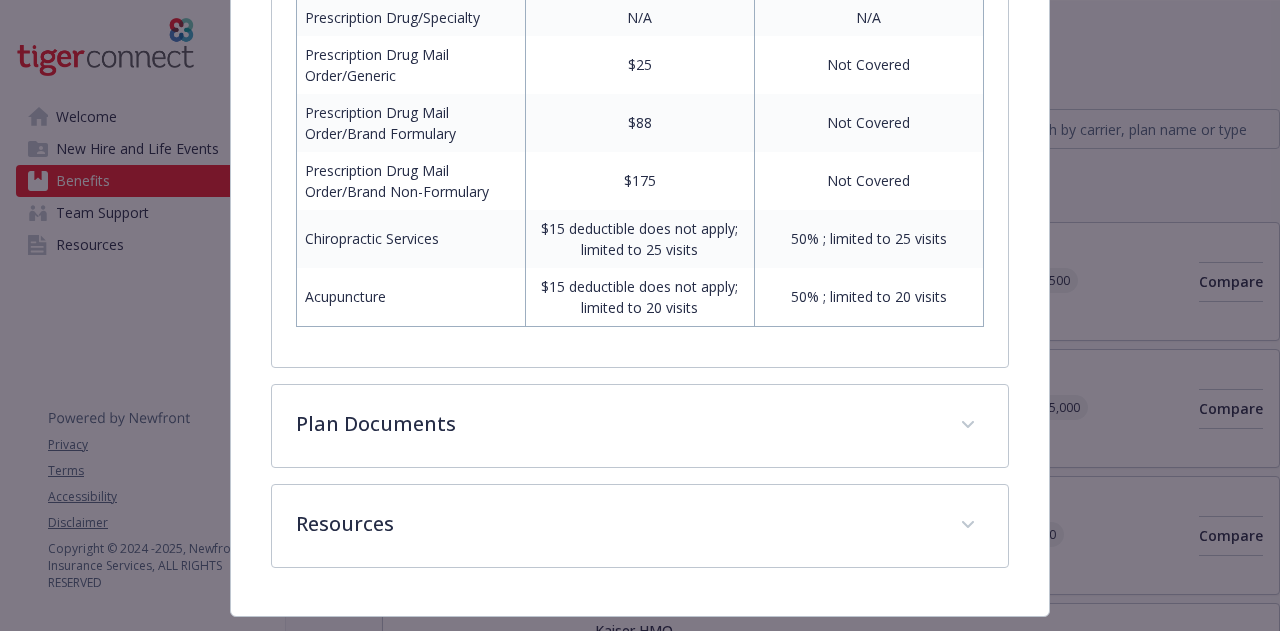 scroll, scrollTop: 1642, scrollLeft: 0, axis: vertical 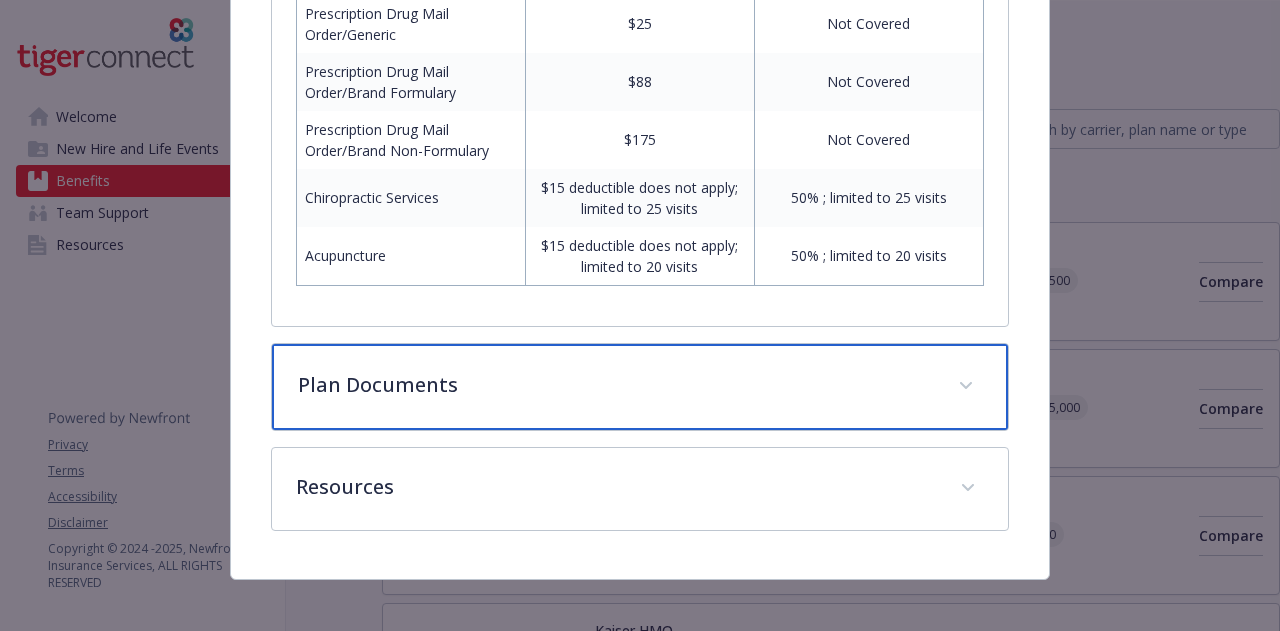 click on "Plan Documents" at bounding box center [615, 385] 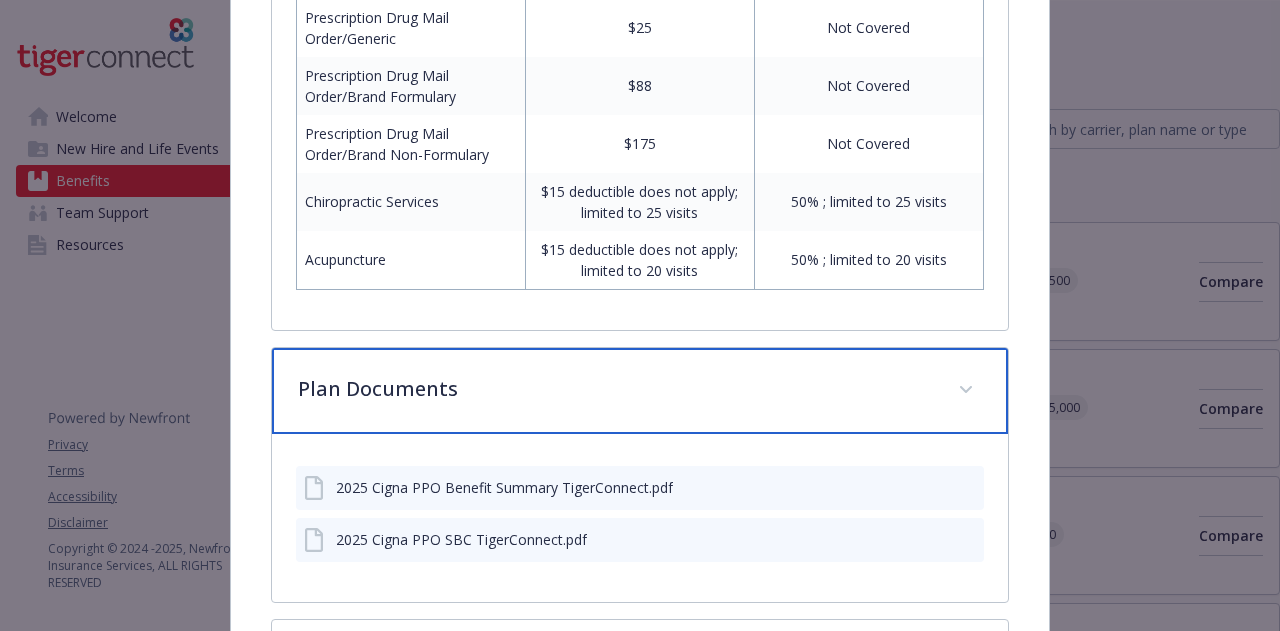 scroll, scrollTop: 1814, scrollLeft: 0, axis: vertical 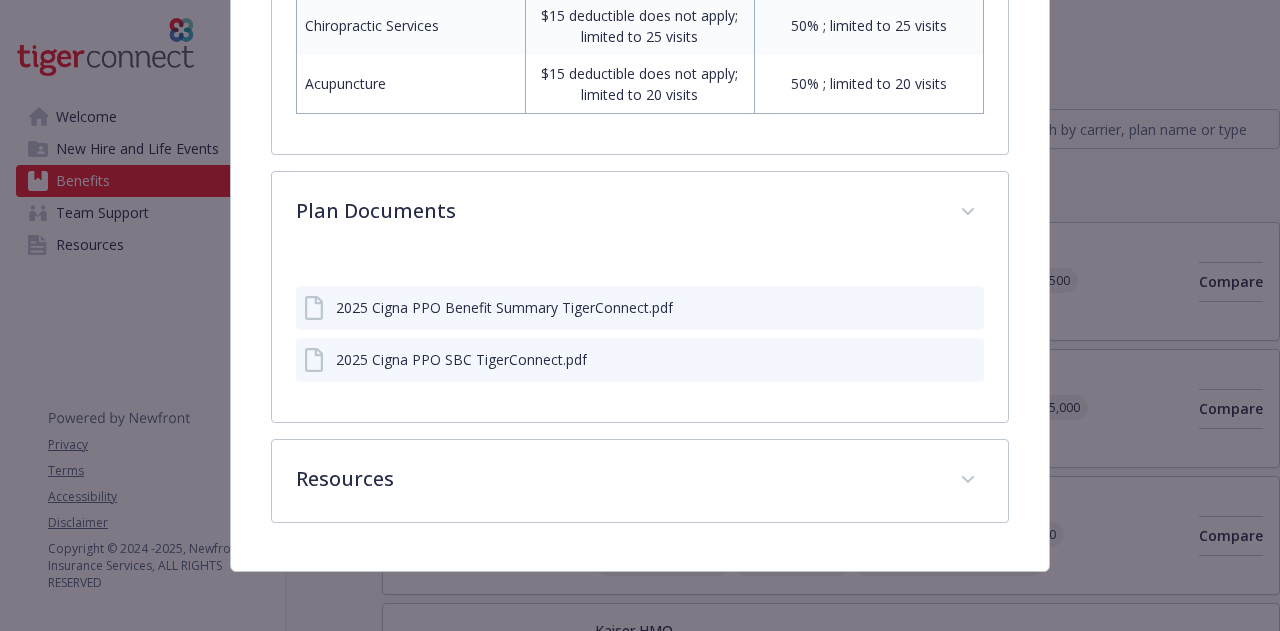 click 